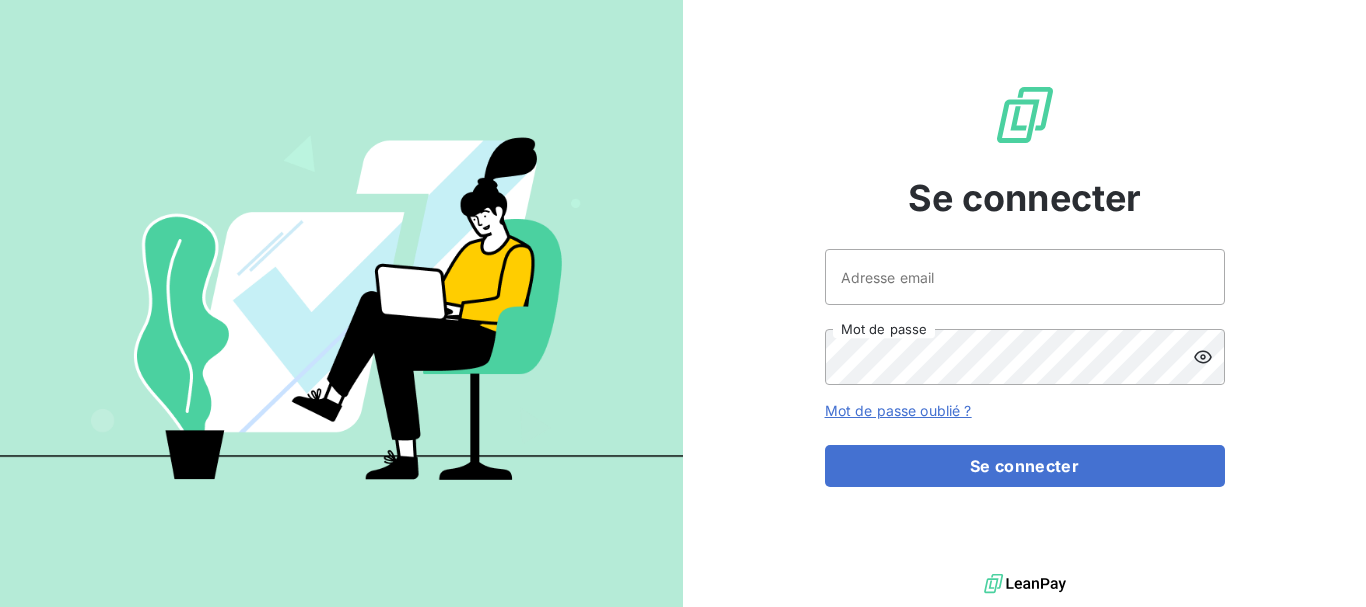 scroll, scrollTop: 0, scrollLeft: 0, axis: both 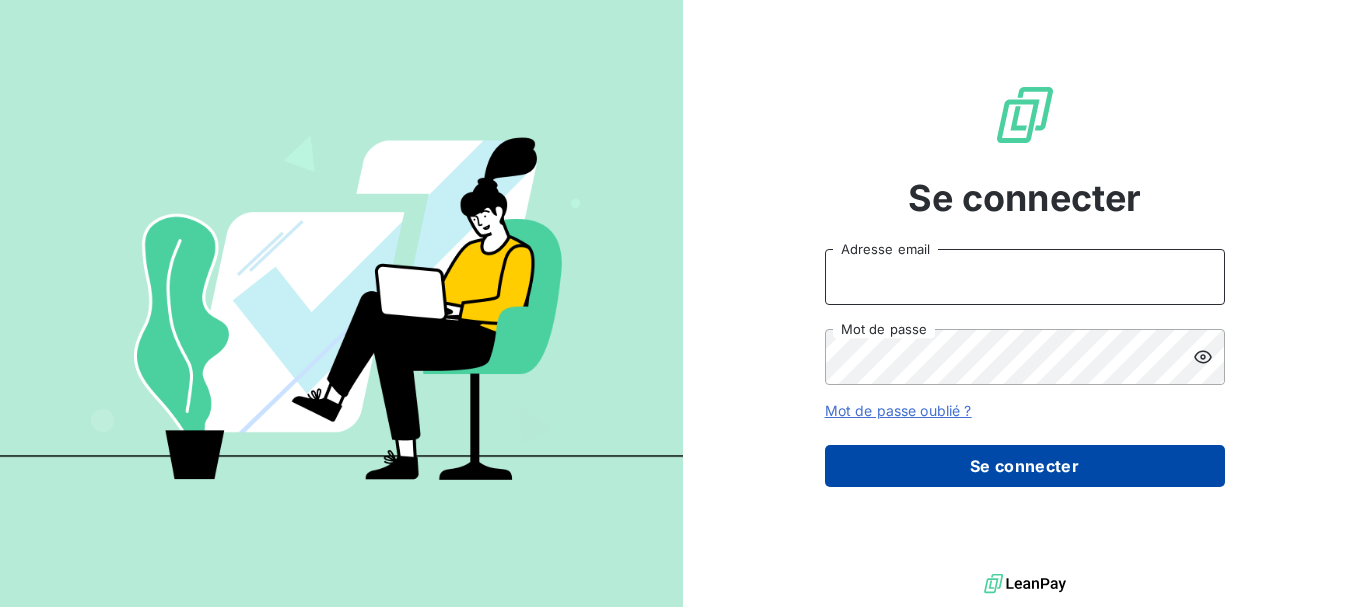 type on "[EMAIL]" 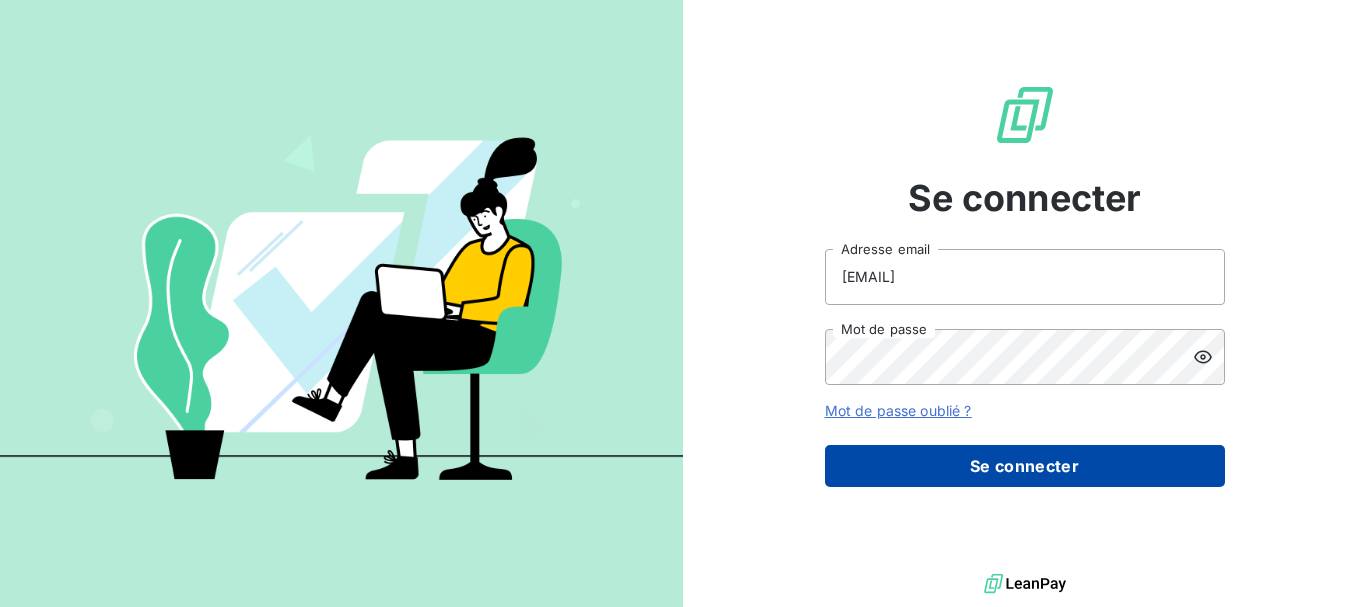 click on "Se connecter" at bounding box center [1025, 466] 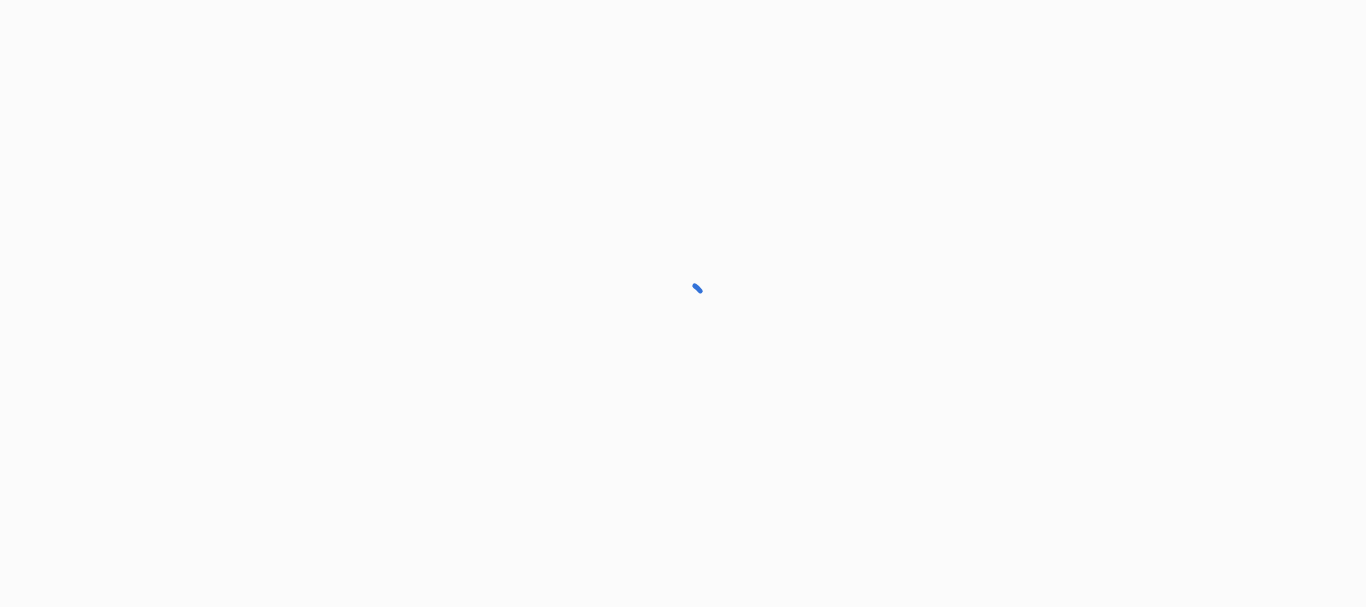 scroll, scrollTop: 0, scrollLeft: 0, axis: both 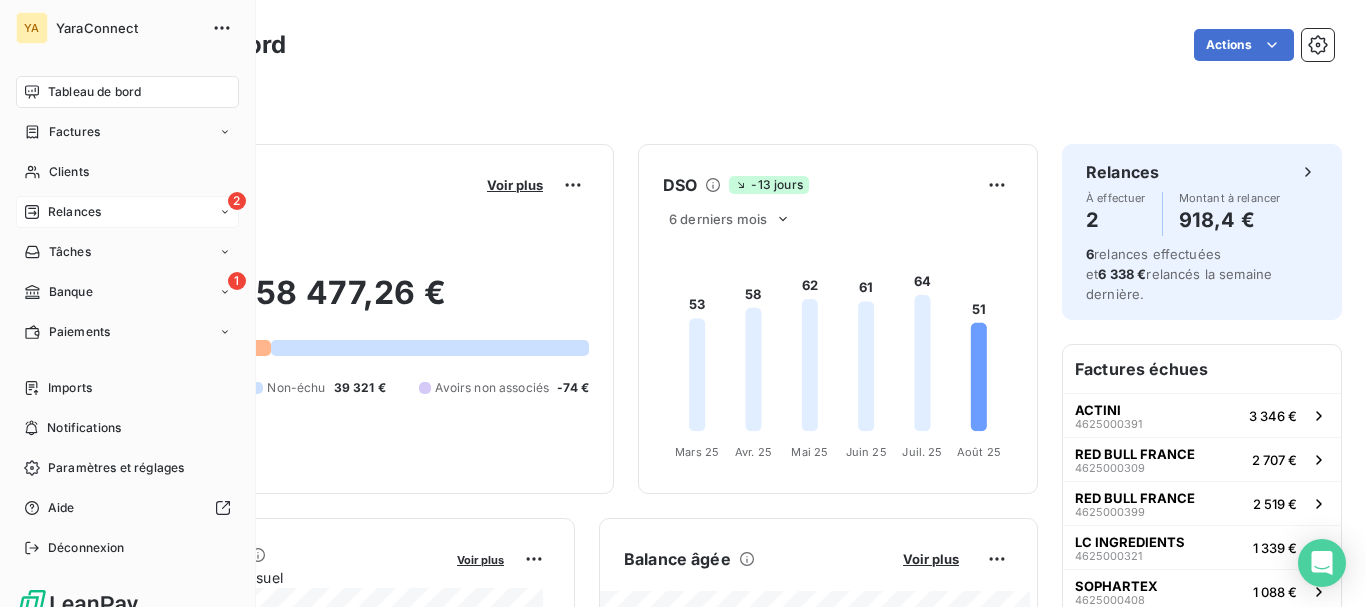 click on "2 Relances" at bounding box center [127, 212] 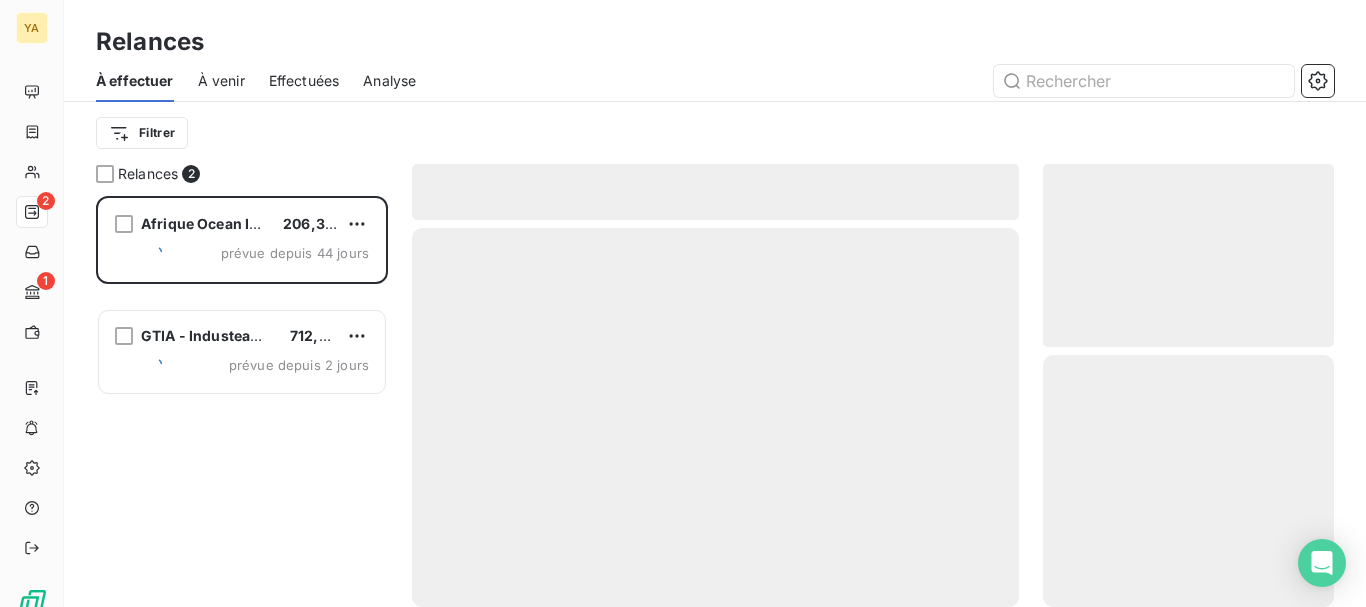 scroll, scrollTop: 16, scrollLeft: 16, axis: both 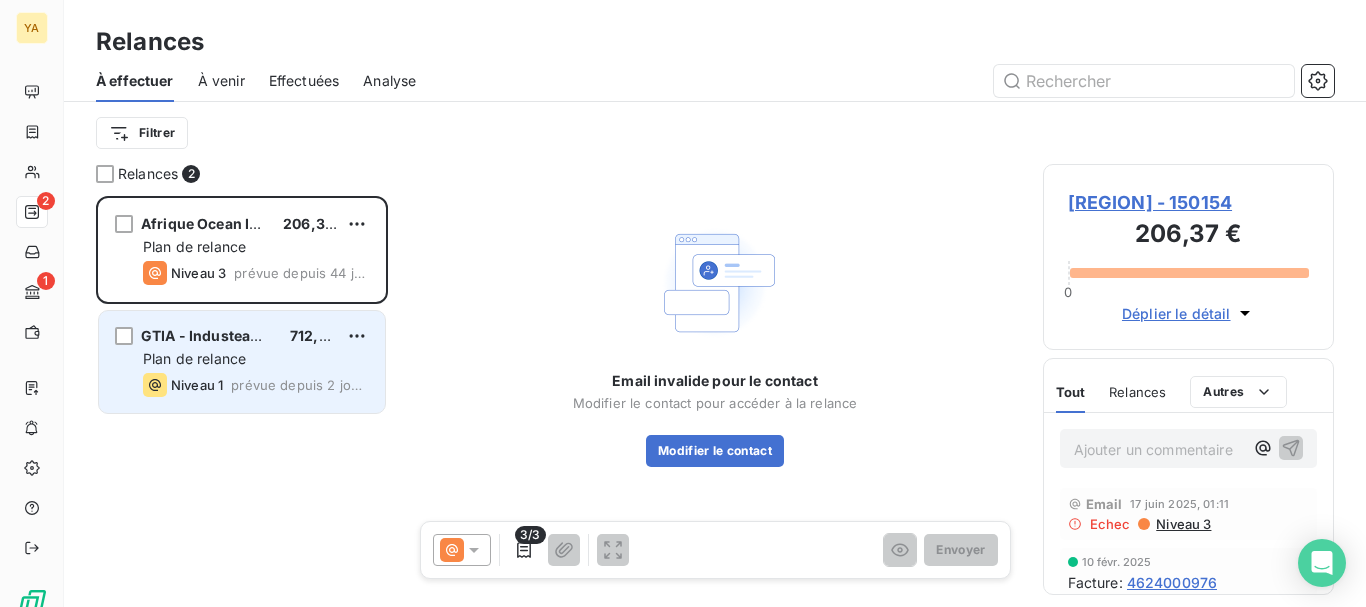 click on "Niveau 1 prévue depuis 2 jours" at bounding box center [256, 385] 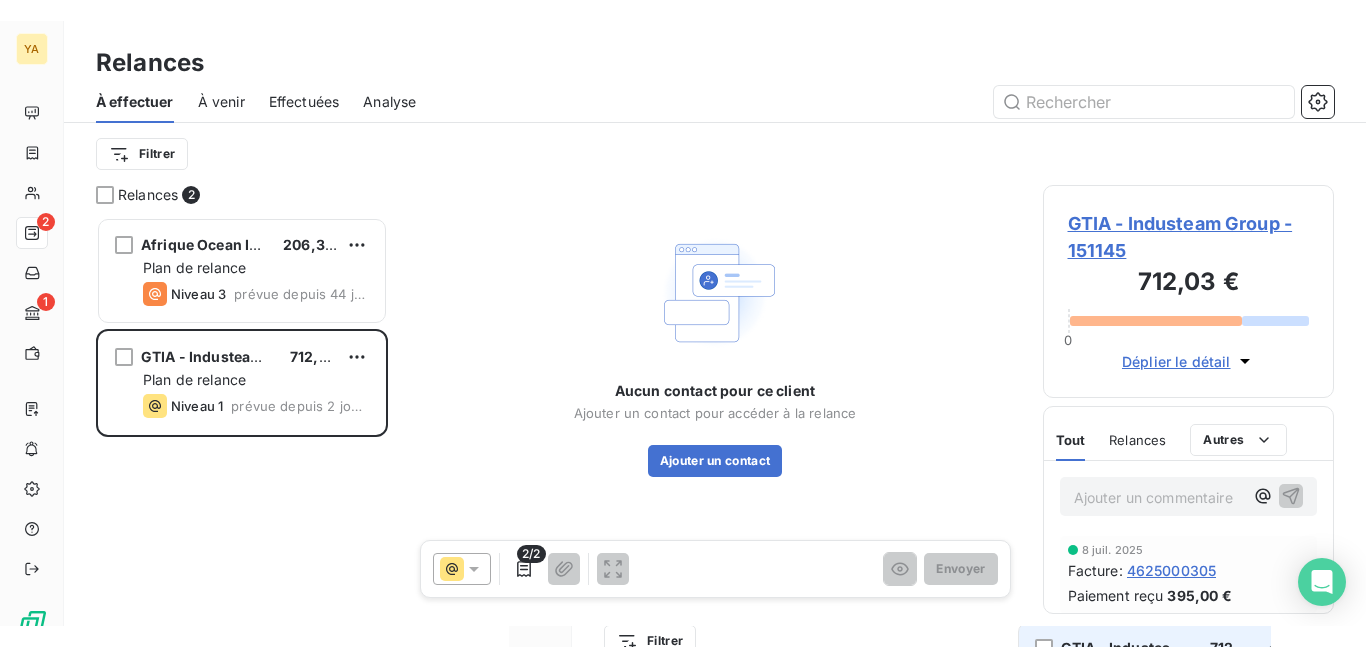 scroll, scrollTop: 436, scrollLeft: 276, axis: both 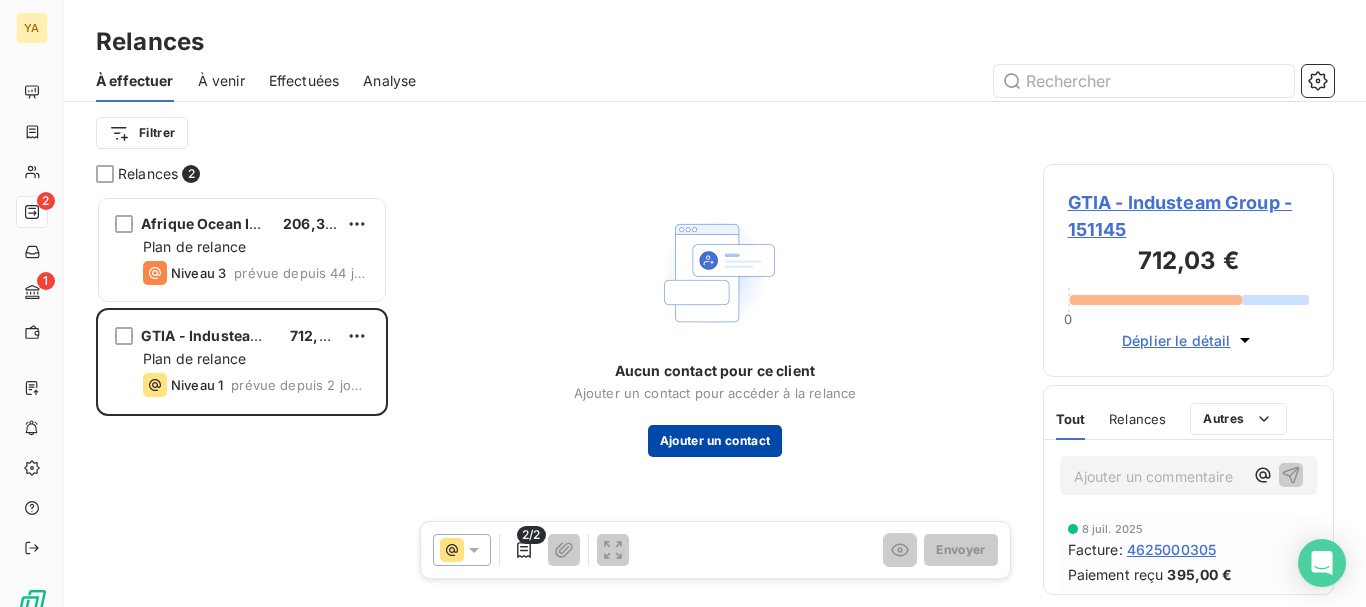 click on "Ajouter un contact" at bounding box center (715, 441) 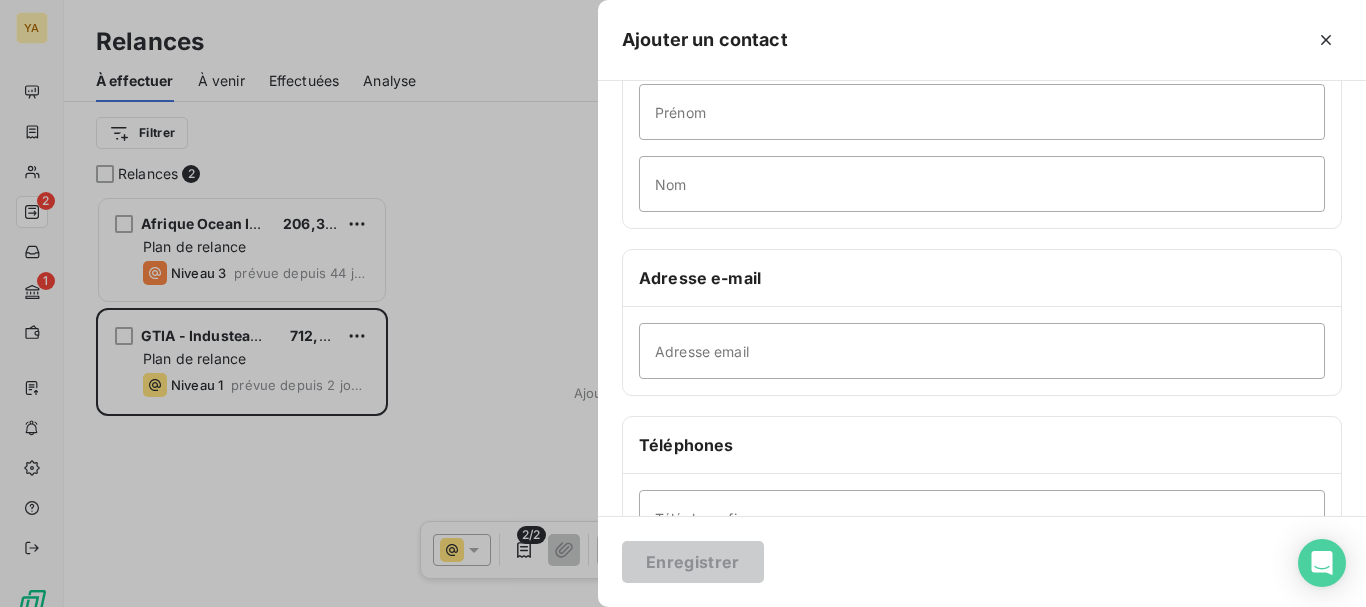 scroll, scrollTop: 200, scrollLeft: 0, axis: vertical 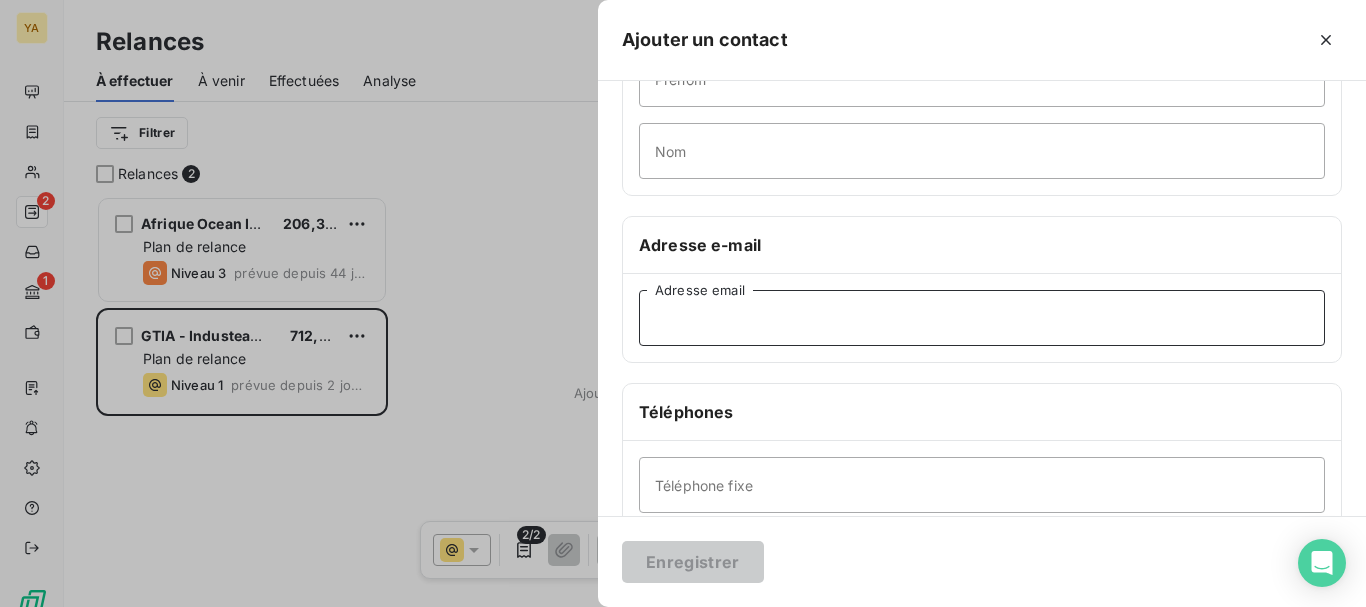click on "Adresse email" at bounding box center [982, 318] 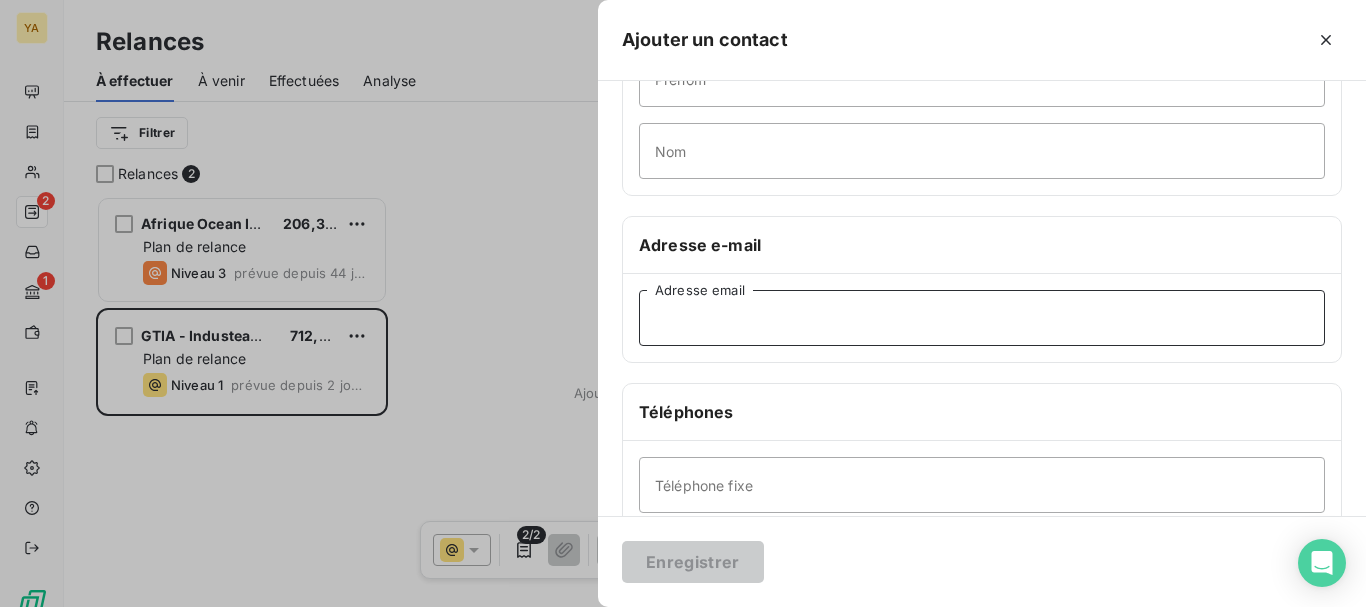 paste on "[EMAIL]" 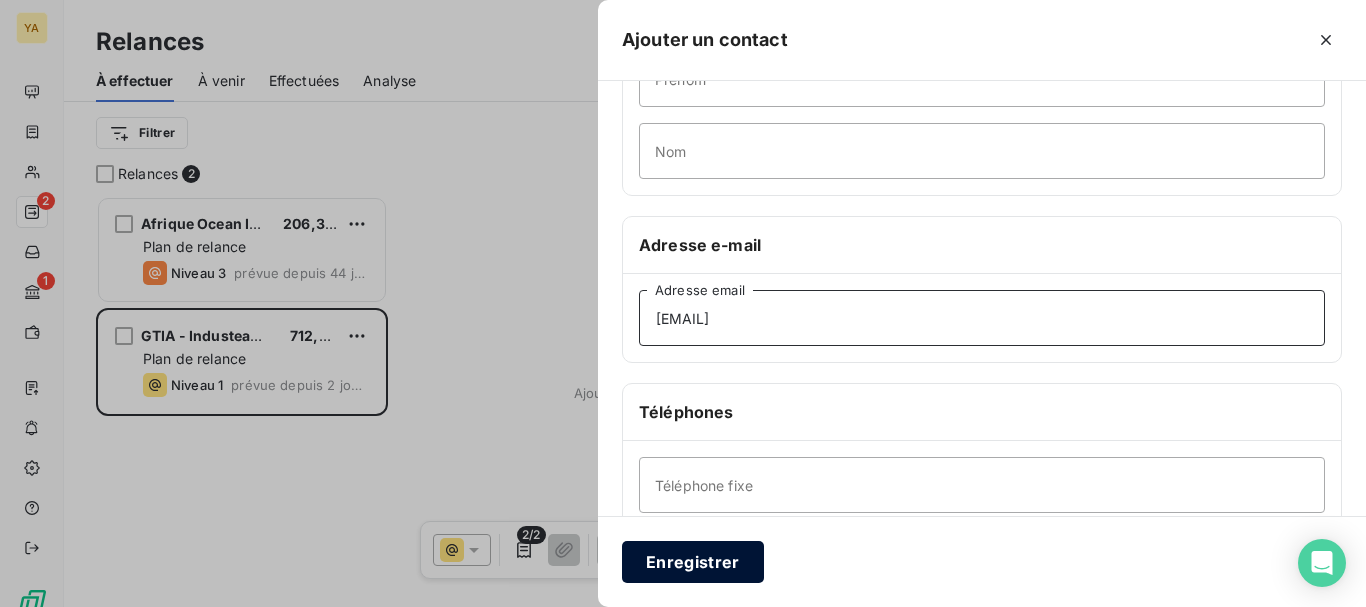 type on "[EMAIL]" 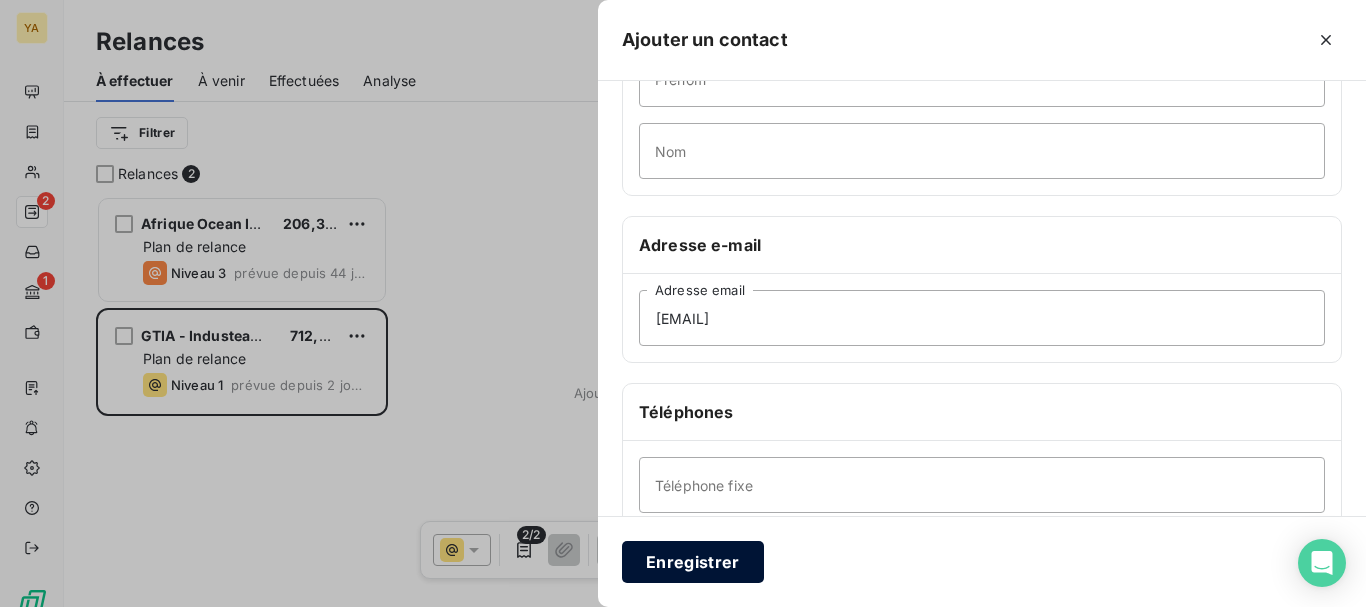 click on "Enregistrer" at bounding box center [693, 562] 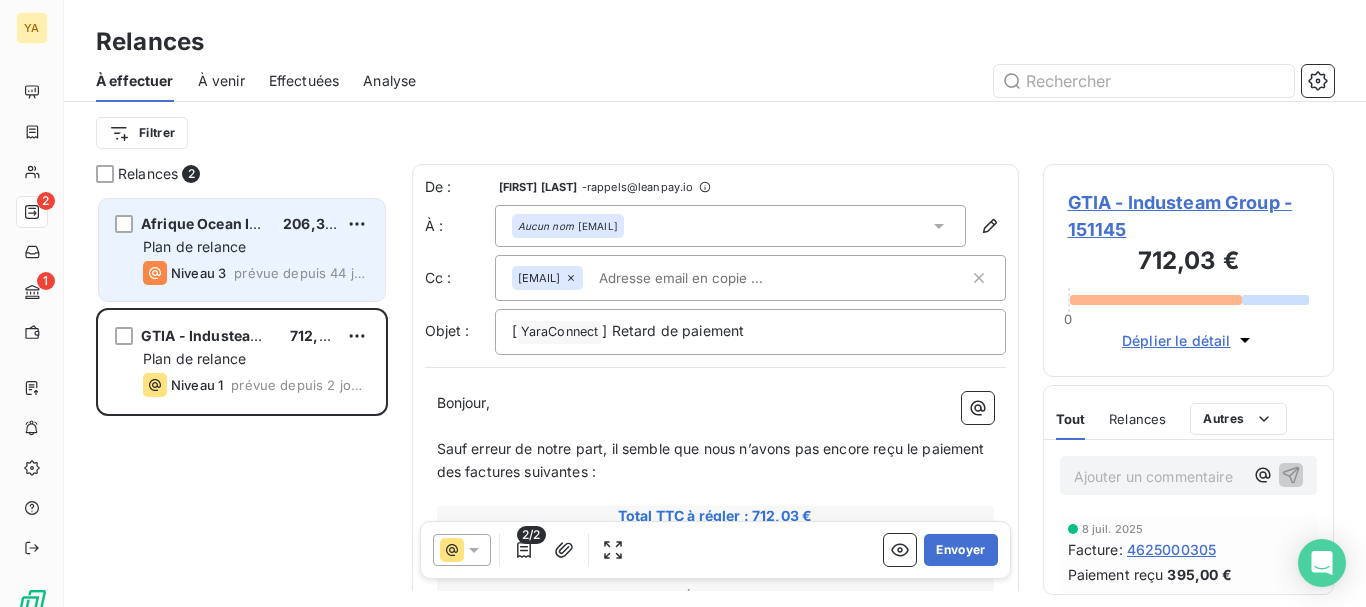 click on "prévue depuis 44 jours" at bounding box center [301, 273] 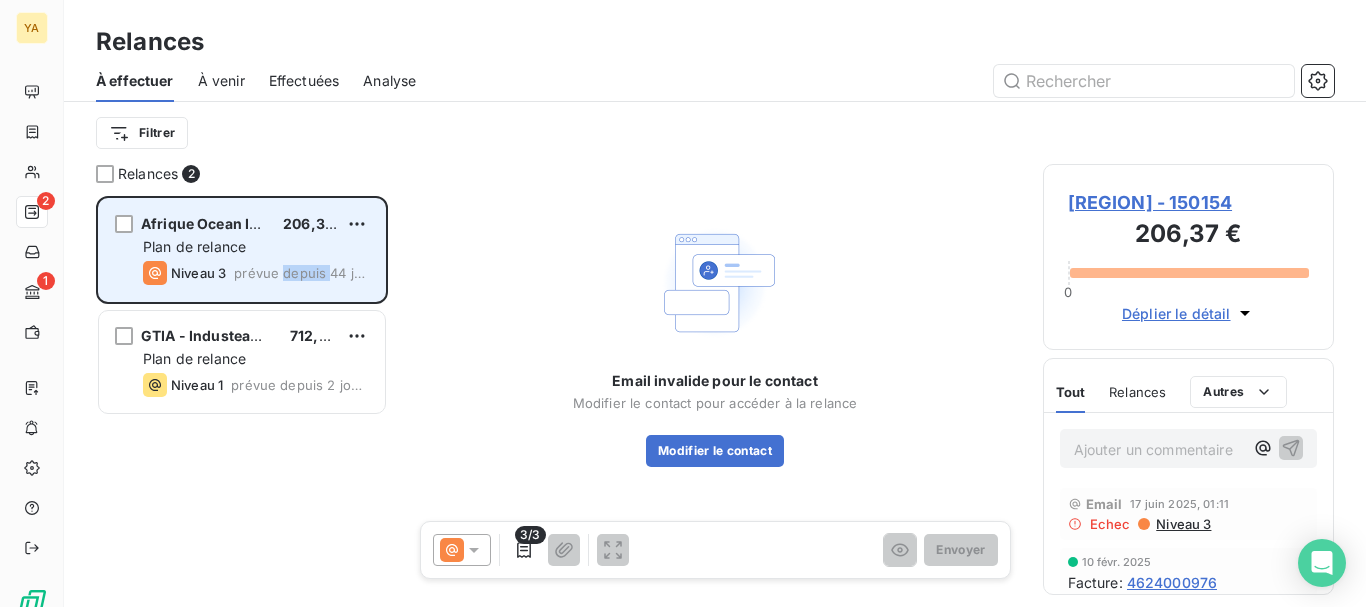 click on "prévue depuis 44 jours" at bounding box center (301, 273) 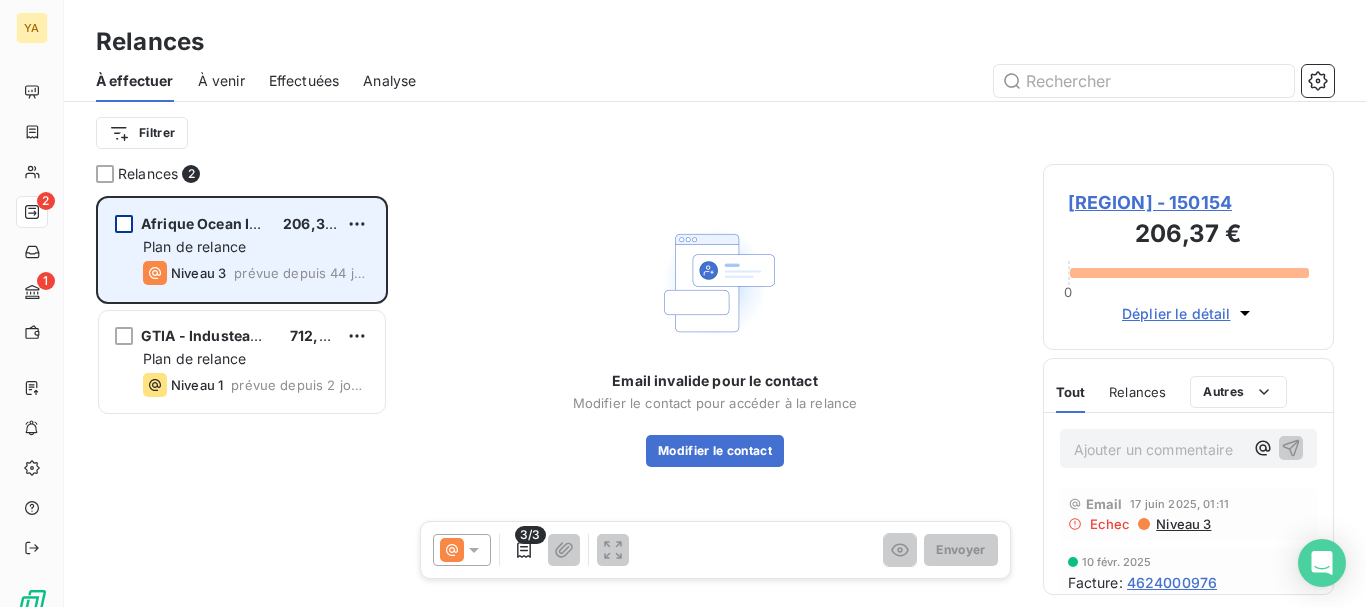 click at bounding box center (124, 224) 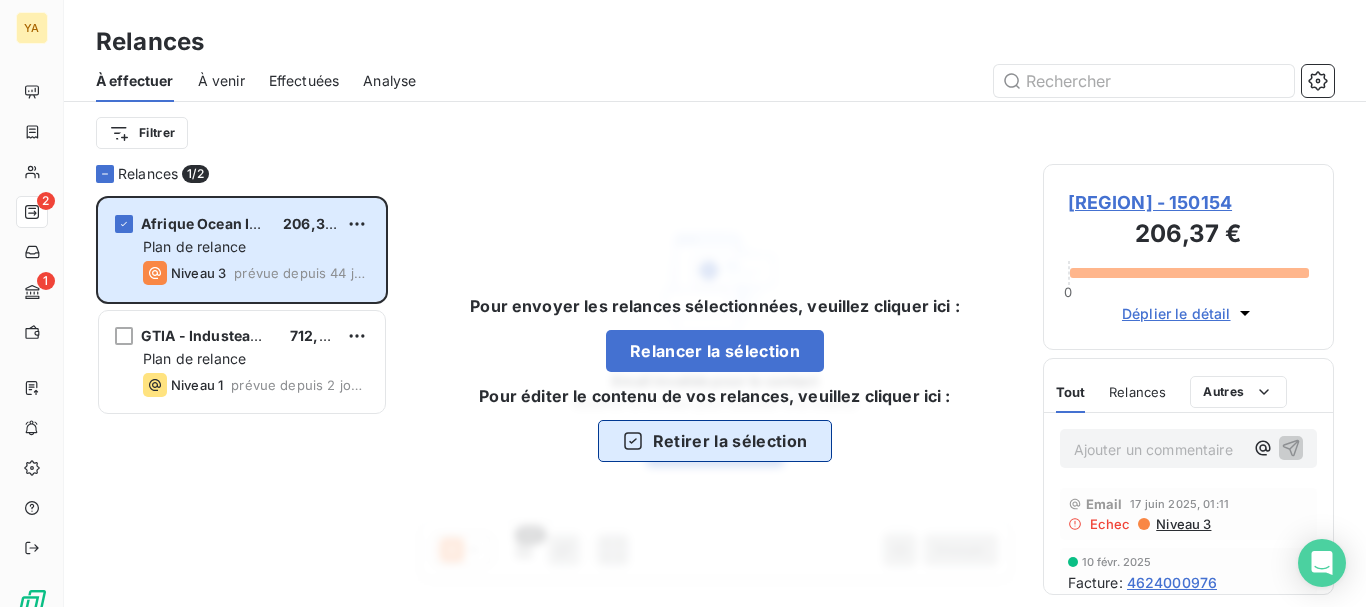 click on "Retirer la sélection" at bounding box center [715, 441] 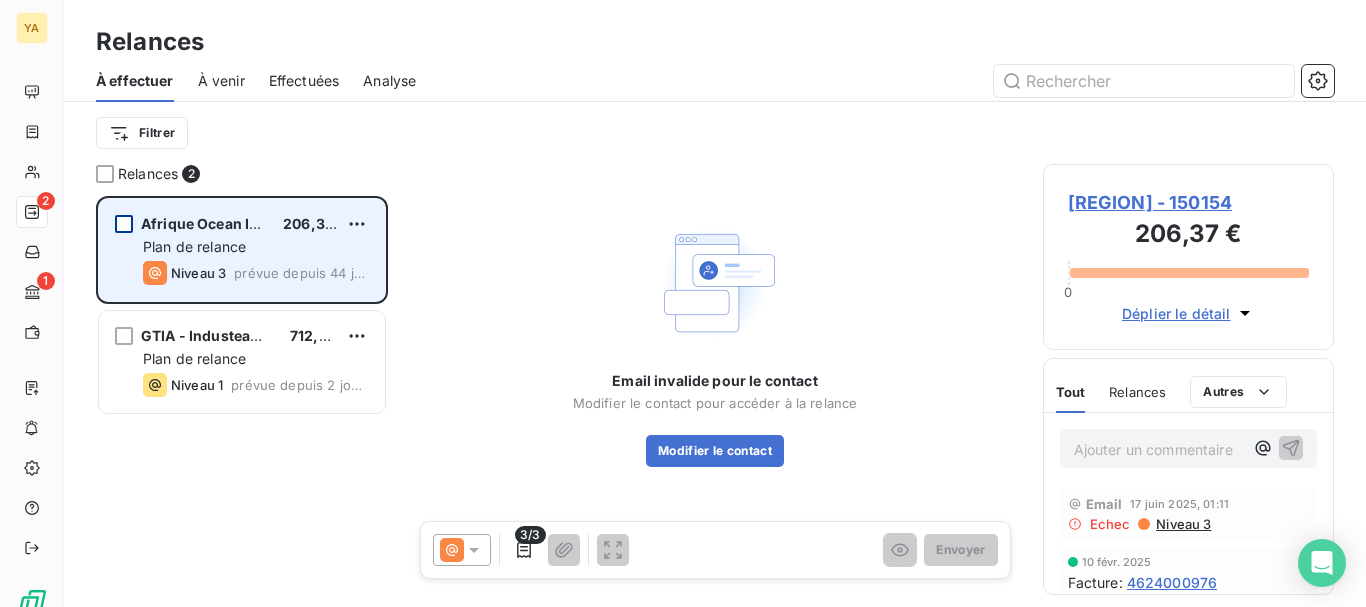 click at bounding box center [124, 224] 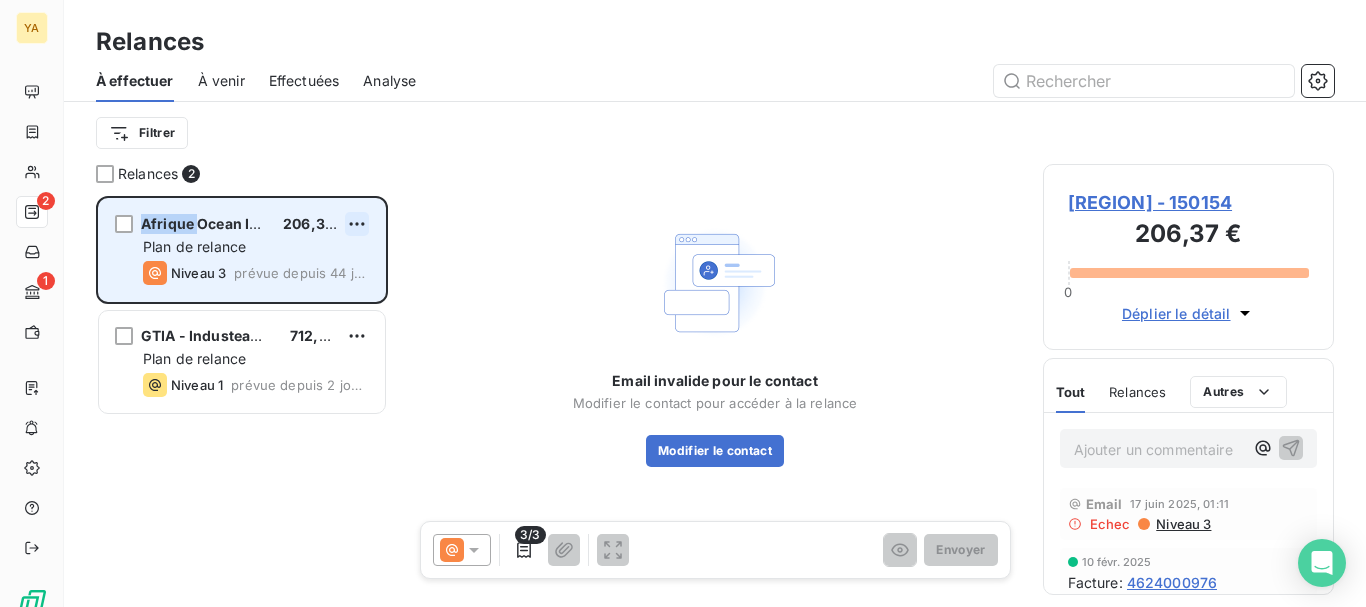 click on "Relances À effectuer À venir Effectuées Analyse Filtrer Relances 2 [REGION] 206,37 € Plan de relance Niveau 3 prévue depuis 44 jours GTIA - Industeam Group 712,03 € Plan de relance Niveau 1 prévue depuis 2 jours Email invalide pour le contact Modifier le contact pour accéder à la relance Modifier le contact 3/3 Envoyer [REGION] - 150154 206,37 € 0 Déplier le détail Tout Relances Commentaires Portail client Tout Relances Autres Ajouter un commentaire ﻿ Email 17 juin 2025, 01:11 Echec Niveau 3 10 févr. 2025 Facture : 4624000976 Paiement reçu 43,94 € 8 janv. 2025 Facture : 4624000894 Paiement reçu 198,52 € 13 déc. 2024 Facture : 4624000843 Paiement reçu 223,92 € 1 déc. 2024 Facture : 4624000686 Paiement reçu 57,37 € 7 nov. 2024 Facture : 4624000721 Paiement reçu 73,10 € 10 sept. 2024 Facture : 4624000644 Paiement reçu 44,81 €" at bounding box center [683, 303] 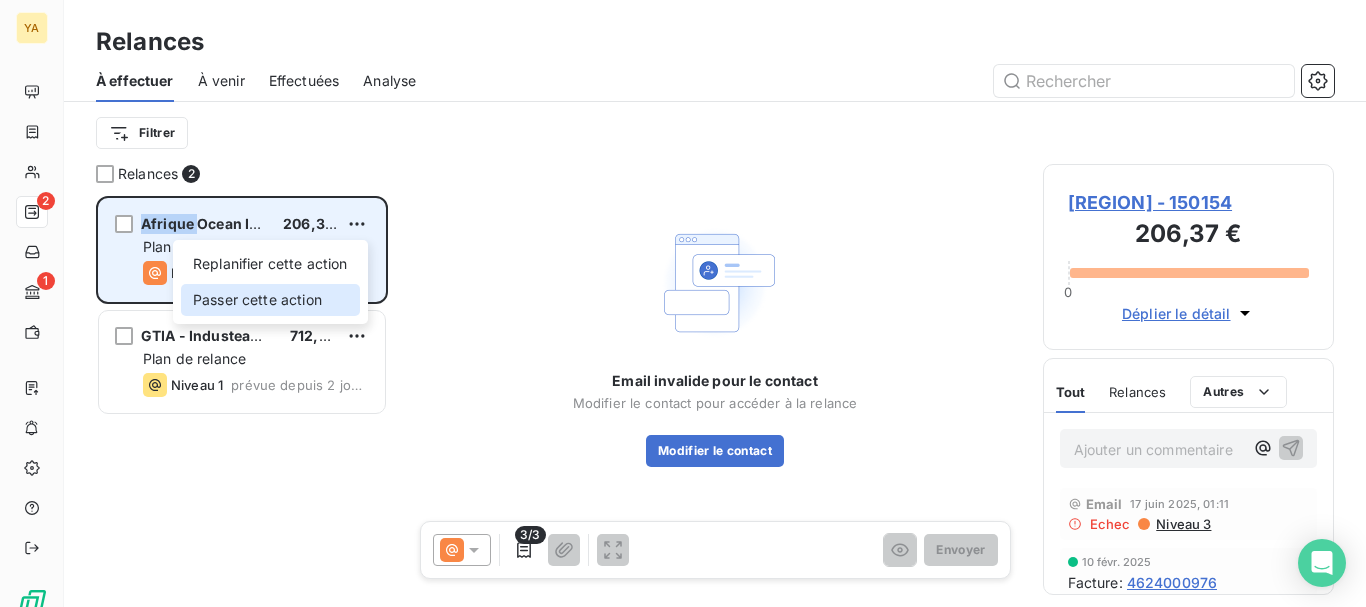 click on "Passer cette action" at bounding box center (270, 300) 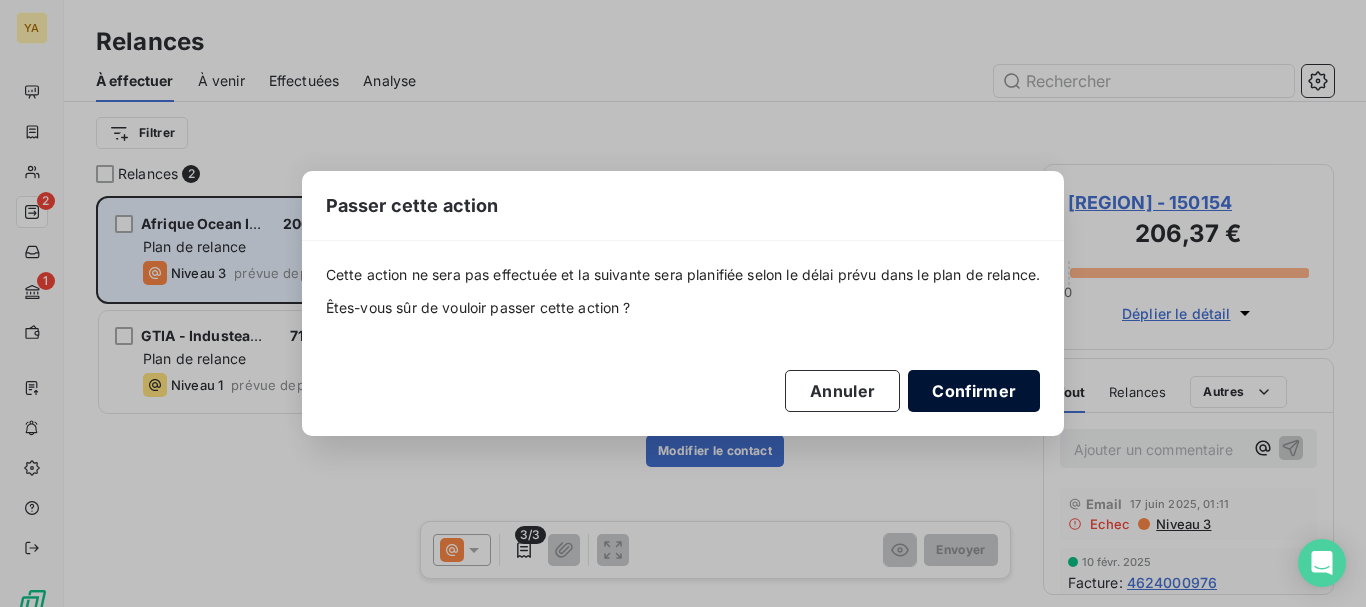 click on "Confirmer" at bounding box center [974, 391] 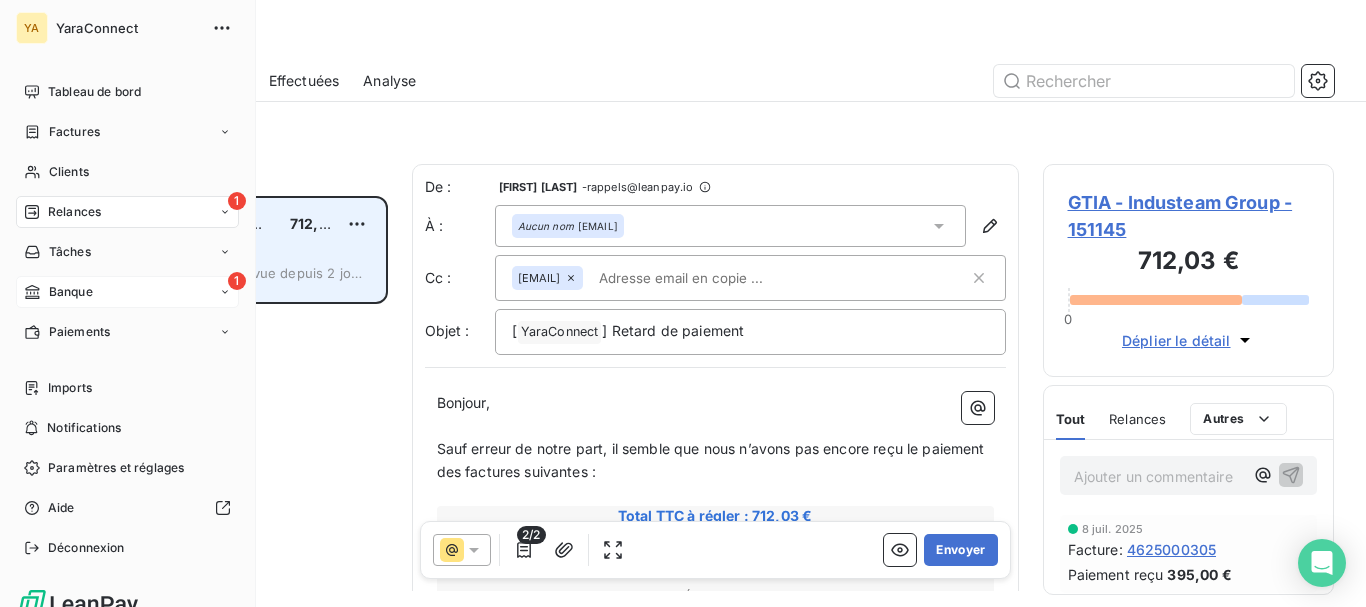 click on "Banque" at bounding box center [71, 292] 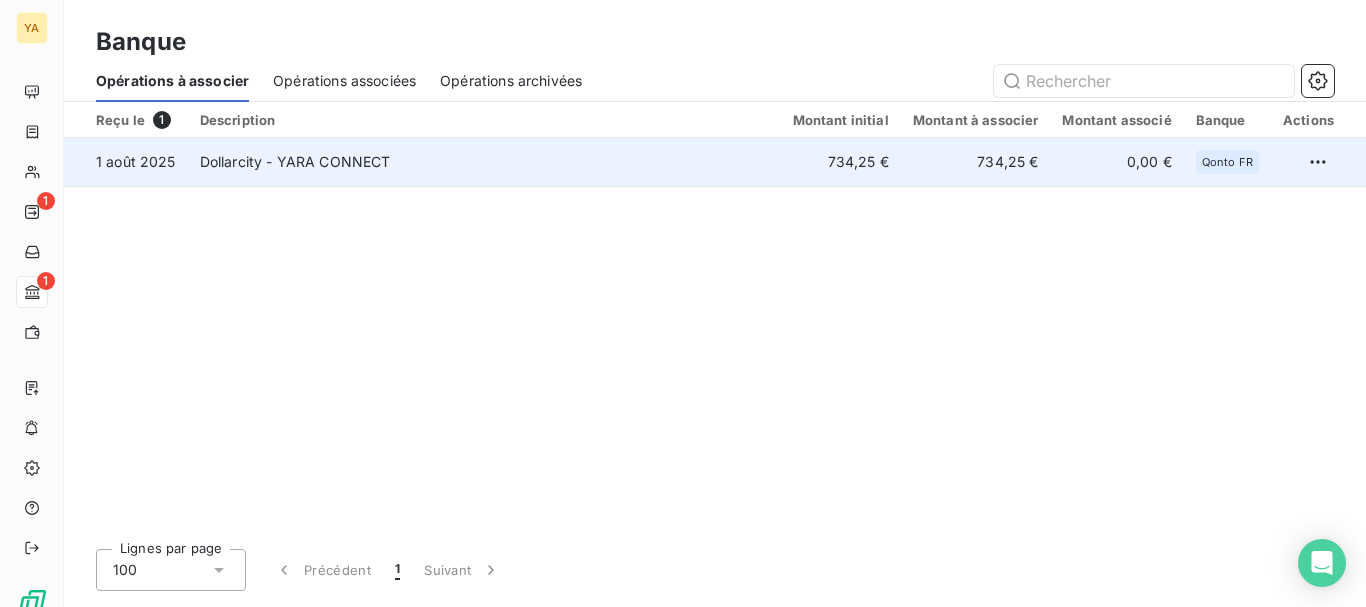 click on "734,25 €" at bounding box center (841, 162) 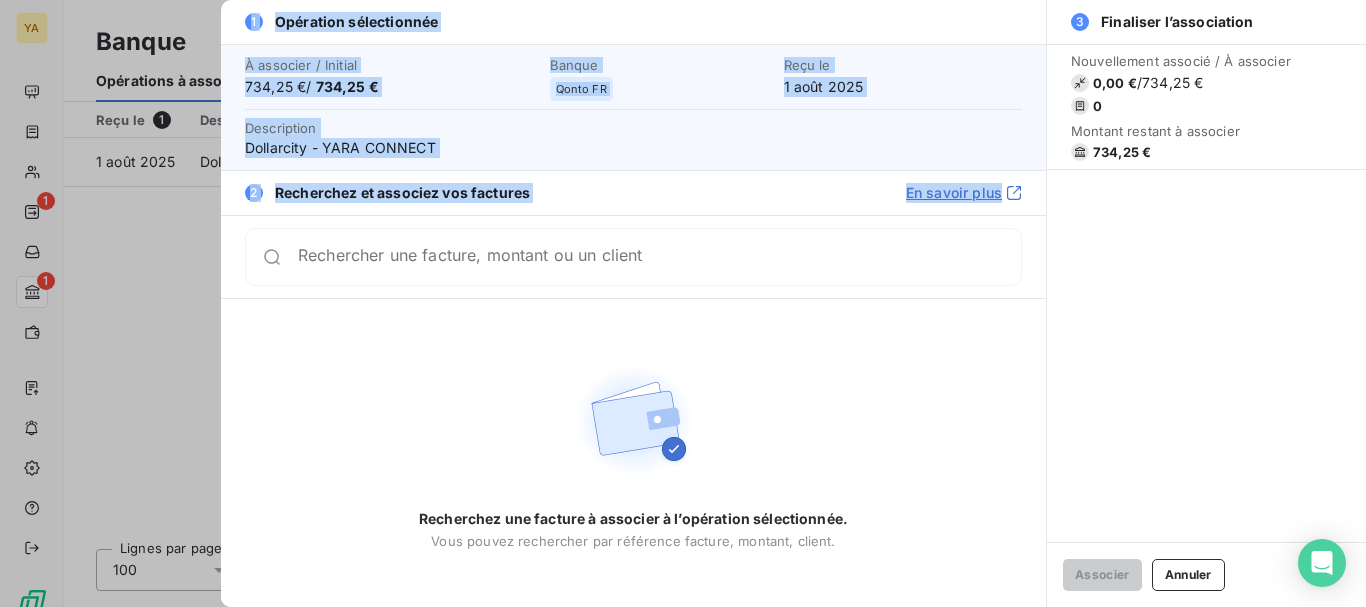 drag, startPoint x: 199, startPoint y: 291, endPoint x: 379, endPoint y: 359, distance: 192.41621 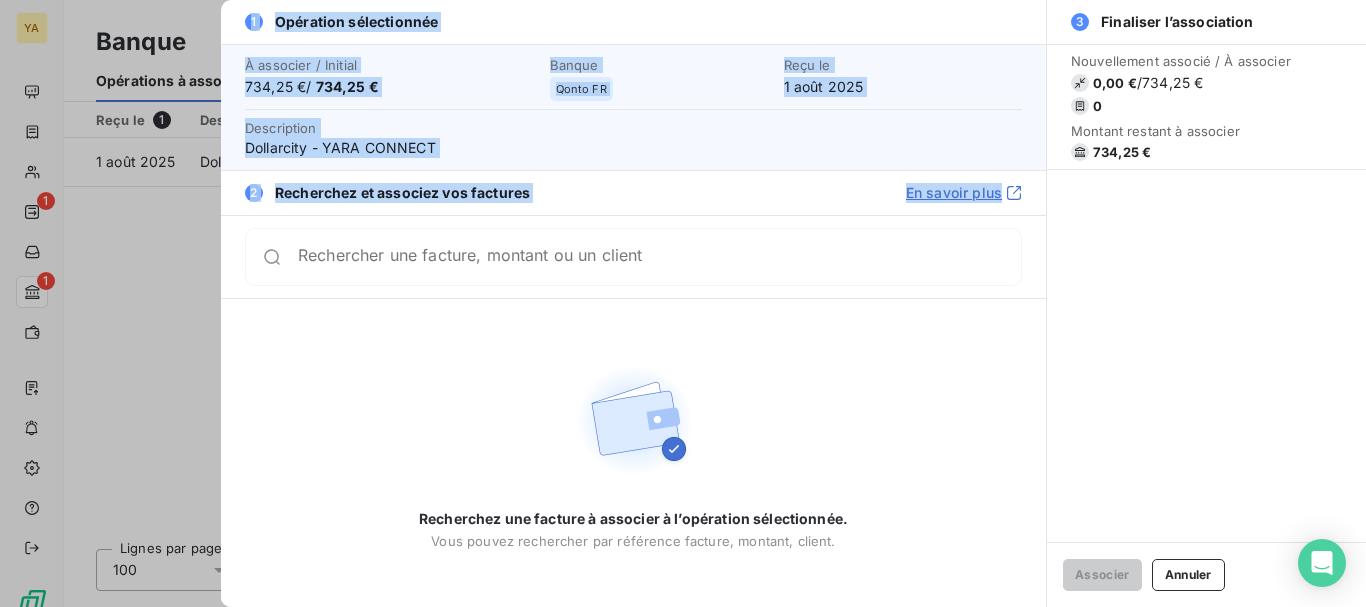 click on "1 Opération sélectionnée À associer / Initial 734,25 € / 734,25 € Banque Qonto FR Reçu le 1 août 2025 Description Dollarcity - YARA CONNECT 2 Recherchez et associez vos factures En savoir plus Rechercher une facture, montant ou un client Recherchez une facture à associer à l’opération sélectionnée. Vous pouvez rechercher par référence facture, montant, client. 3 Finaliser l’association Nouvellement associé / À associer 0,00 € / 734,25 € 0 Montant restant à associer 734,25 € Associer Annuler" at bounding box center [683, 607] 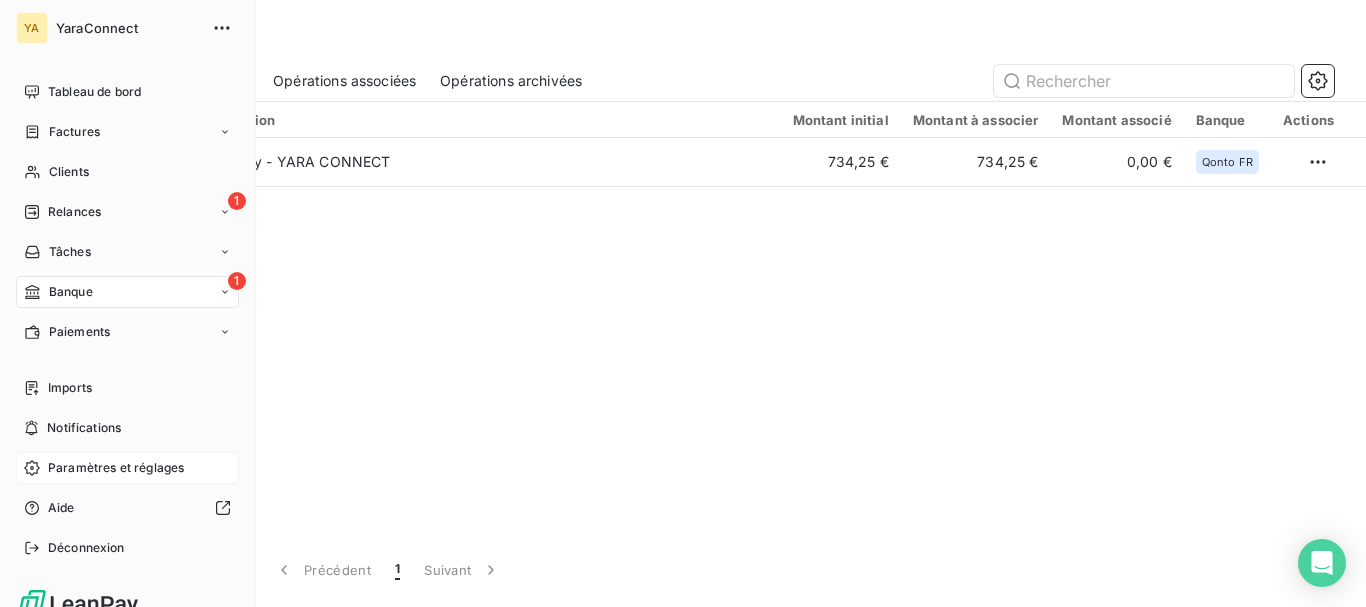 click on "Paramètres et réglages" at bounding box center [116, 468] 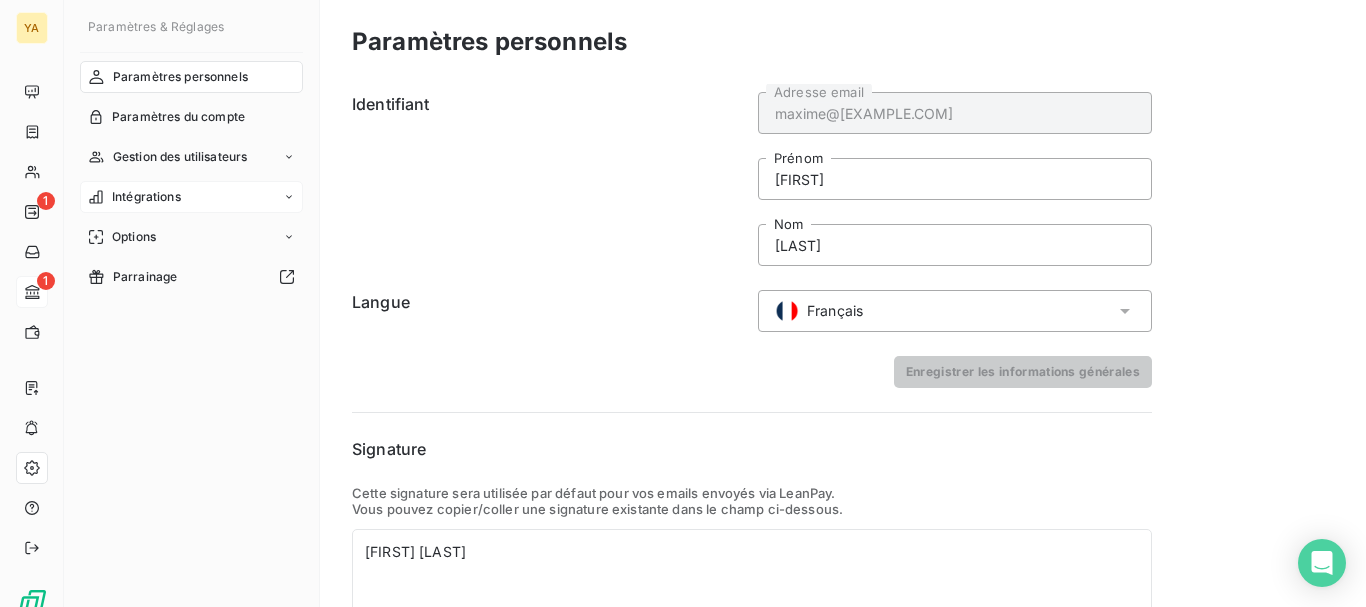 click on "Intégrations" at bounding box center (146, 197) 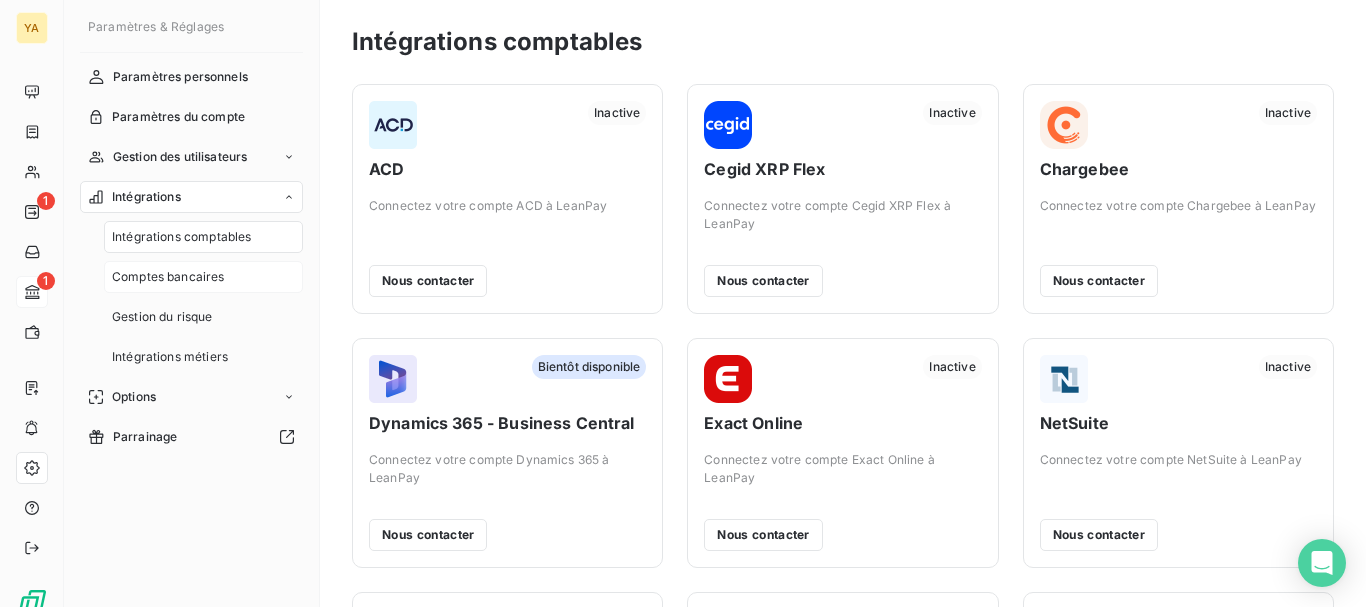 click on "Comptes bancaires" at bounding box center [168, 277] 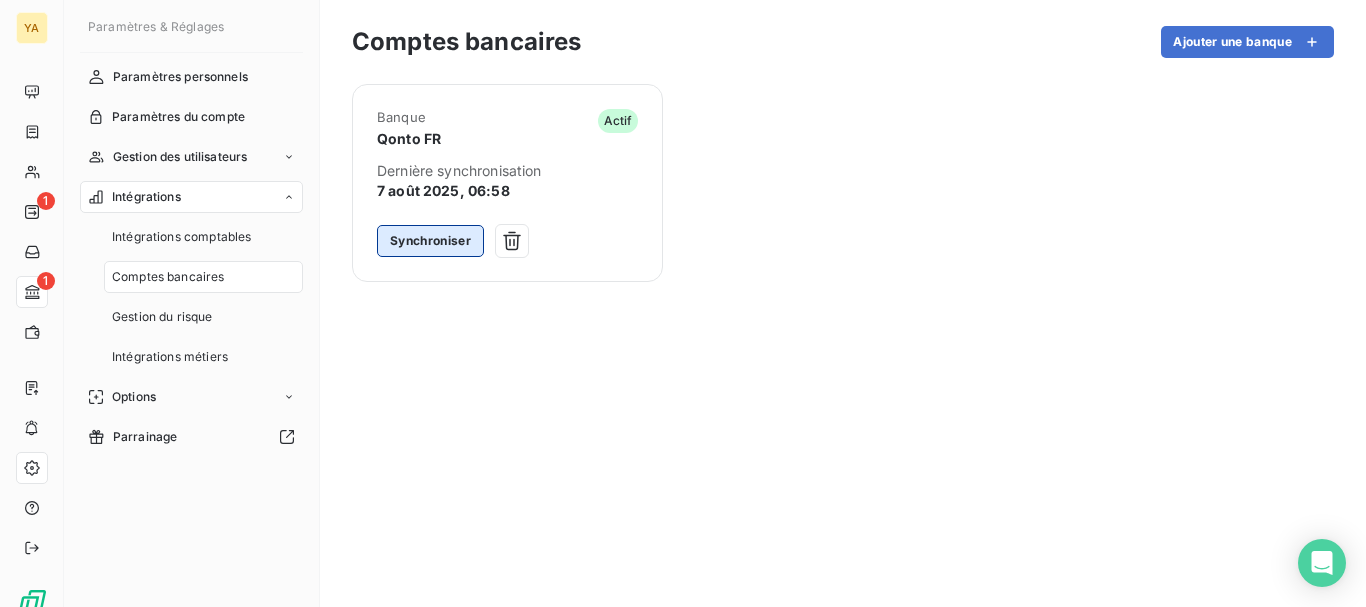 click on "Synchroniser" at bounding box center (430, 241) 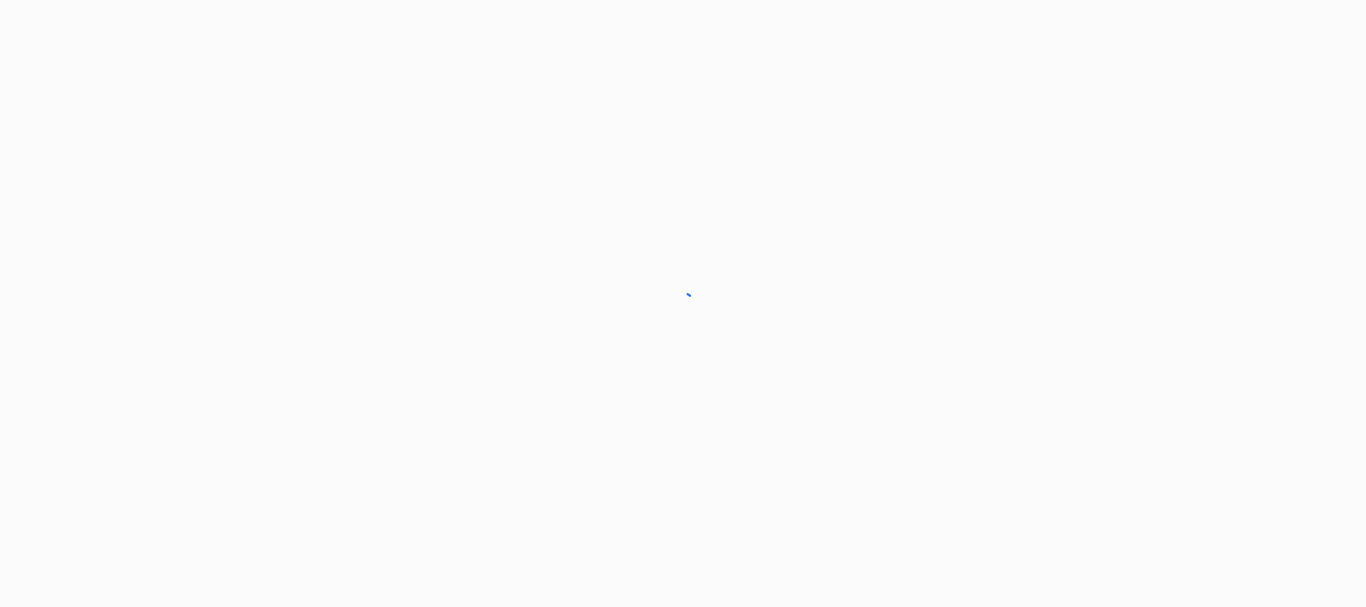 scroll, scrollTop: 0, scrollLeft: 0, axis: both 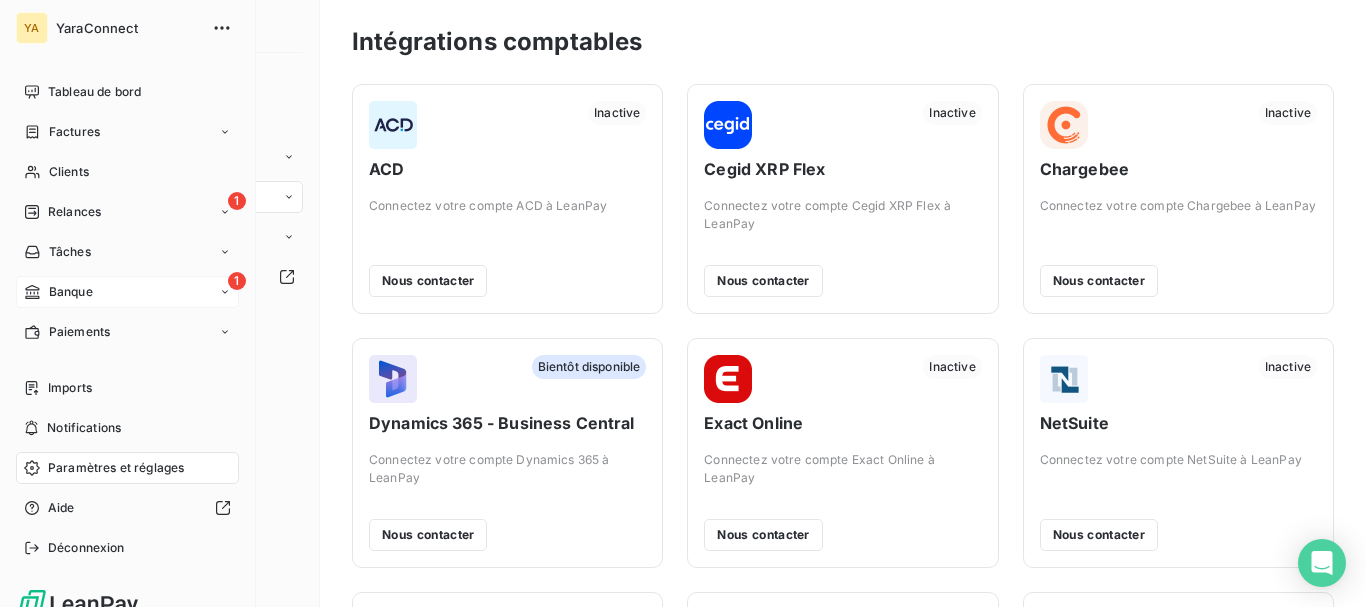 click on "1 Banque" at bounding box center [127, 292] 